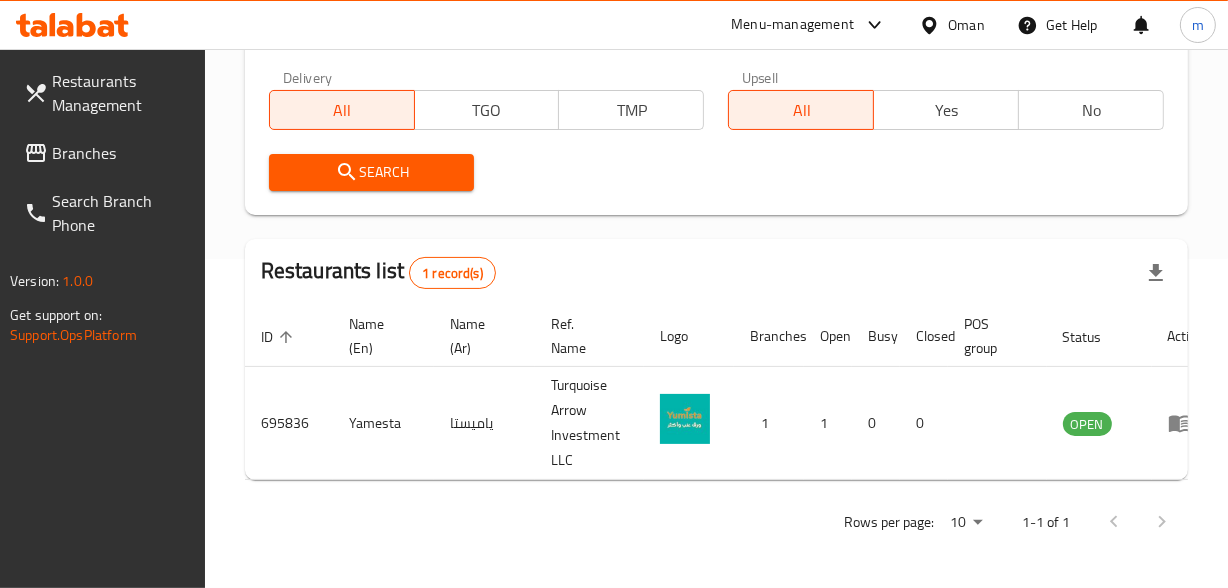 click 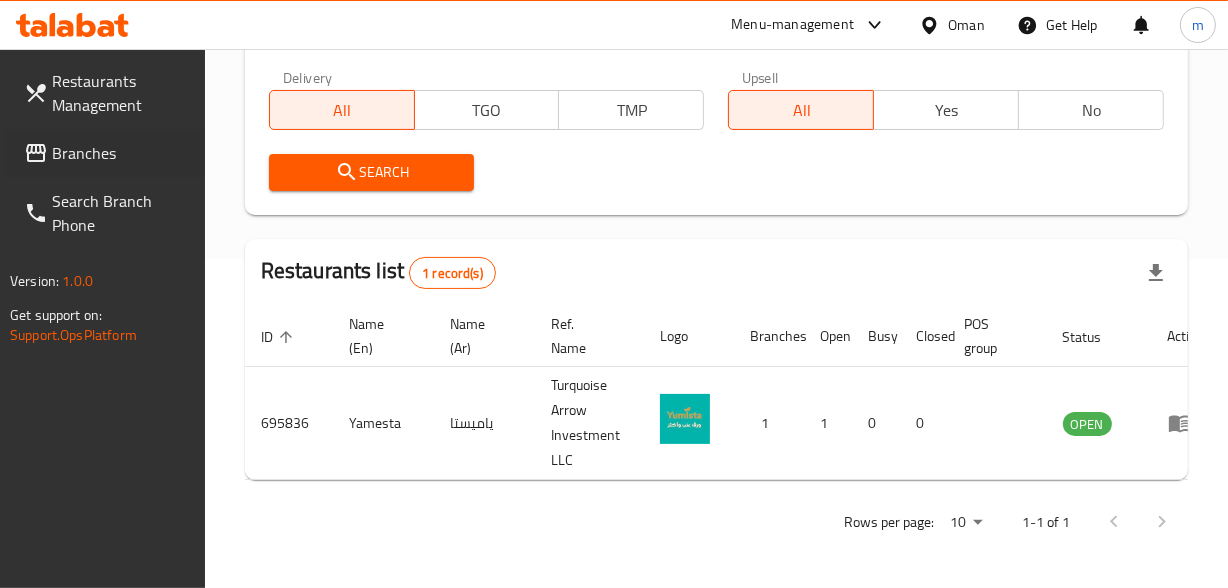 scroll, scrollTop: 343, scrollLeft: 0, axis: vertical 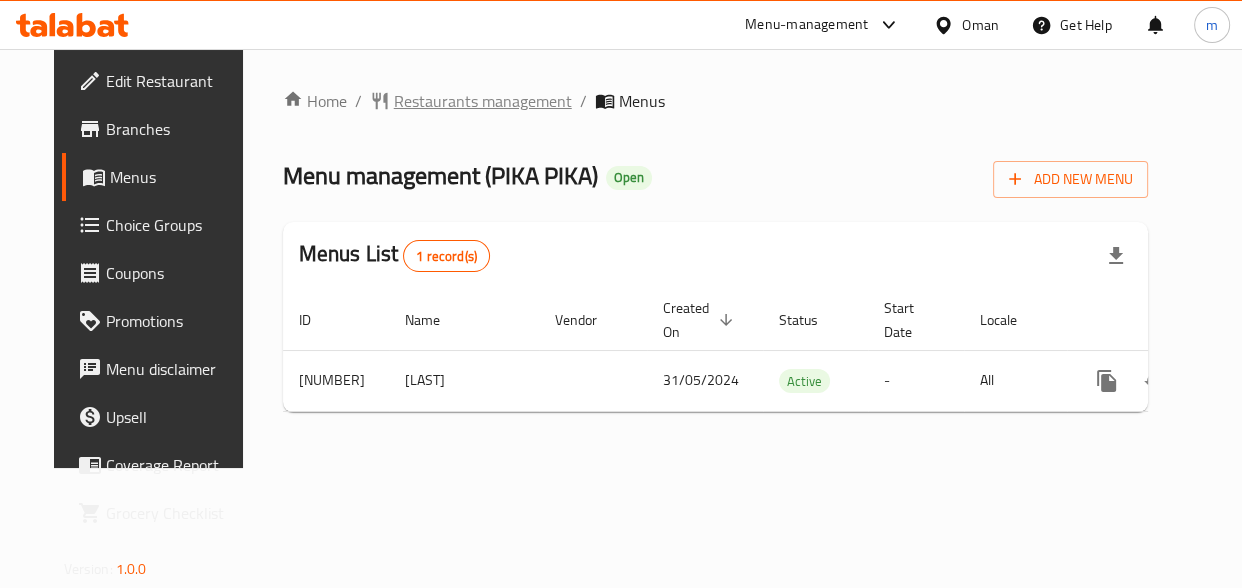 click on "Restaurants management" at bounding box center (483, 101) 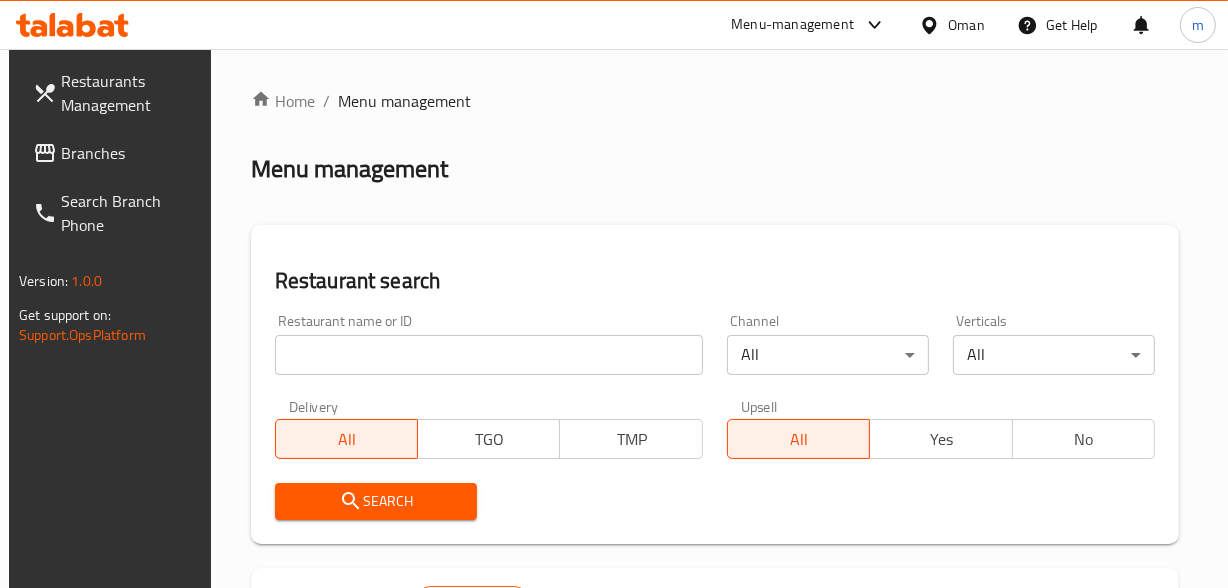 click at bounding box center [489, 355] 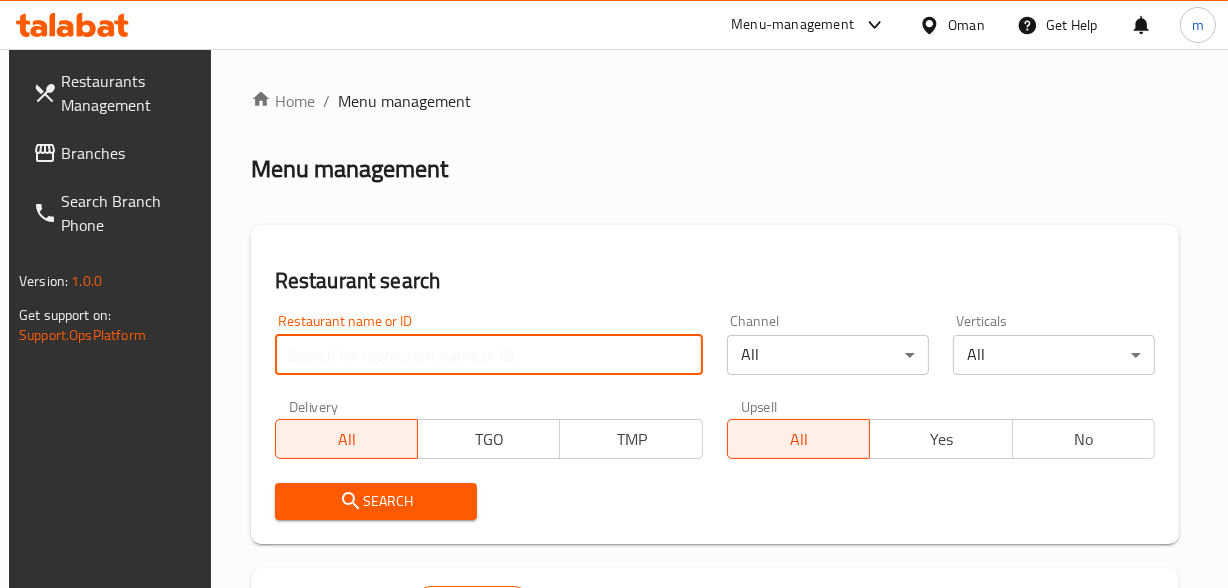 paste on "679098" 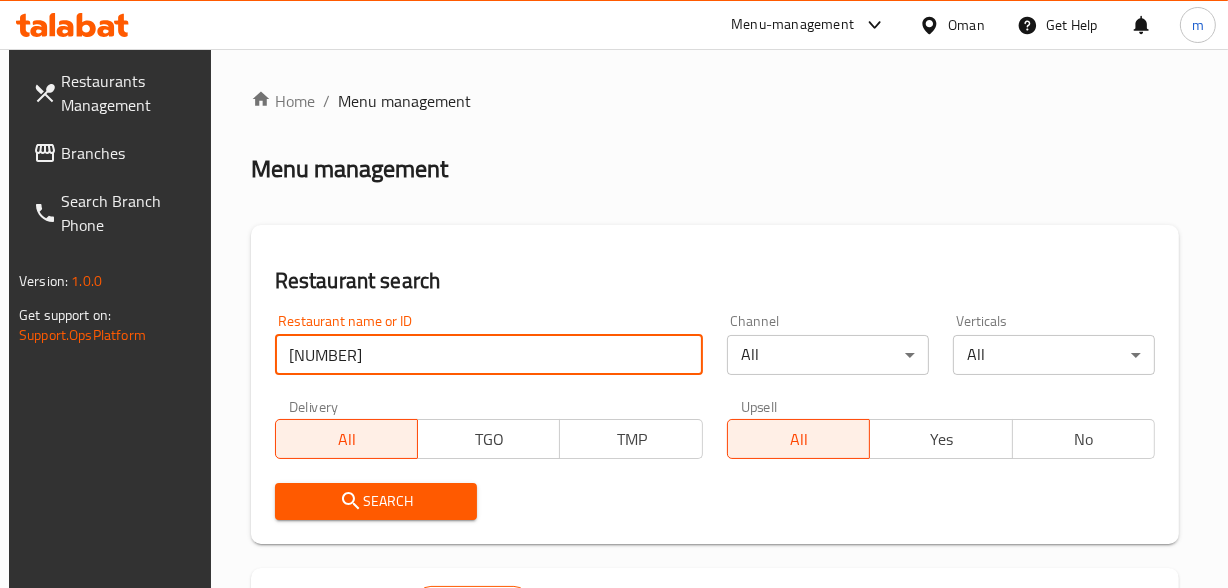 type on "679098" 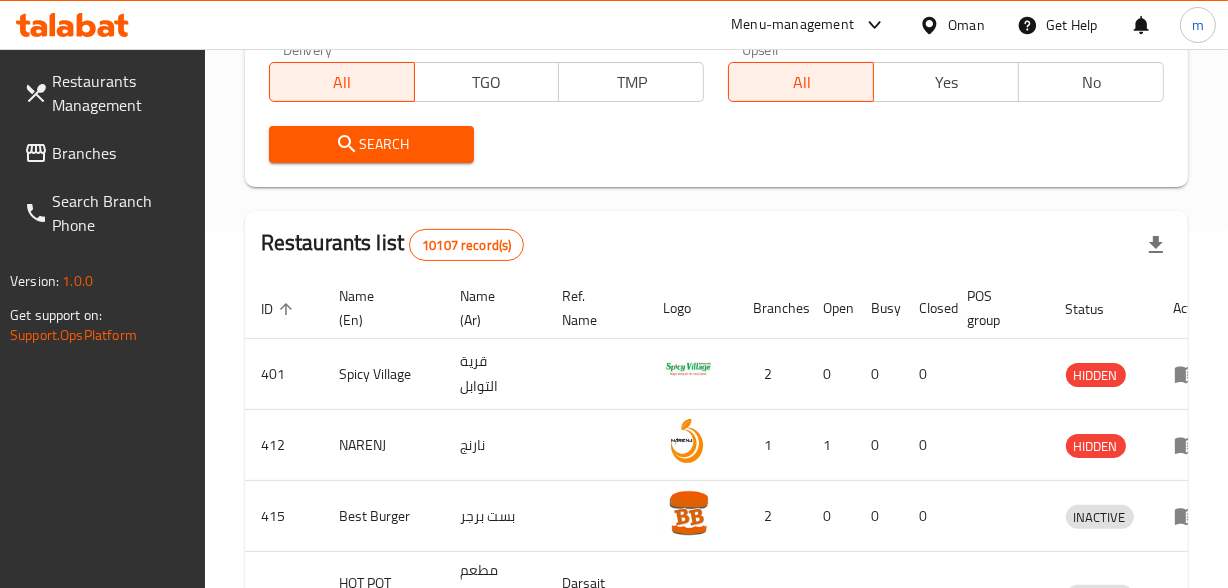 scroll, scrollTop: 363, scrollLeft: 0, axis: vertical 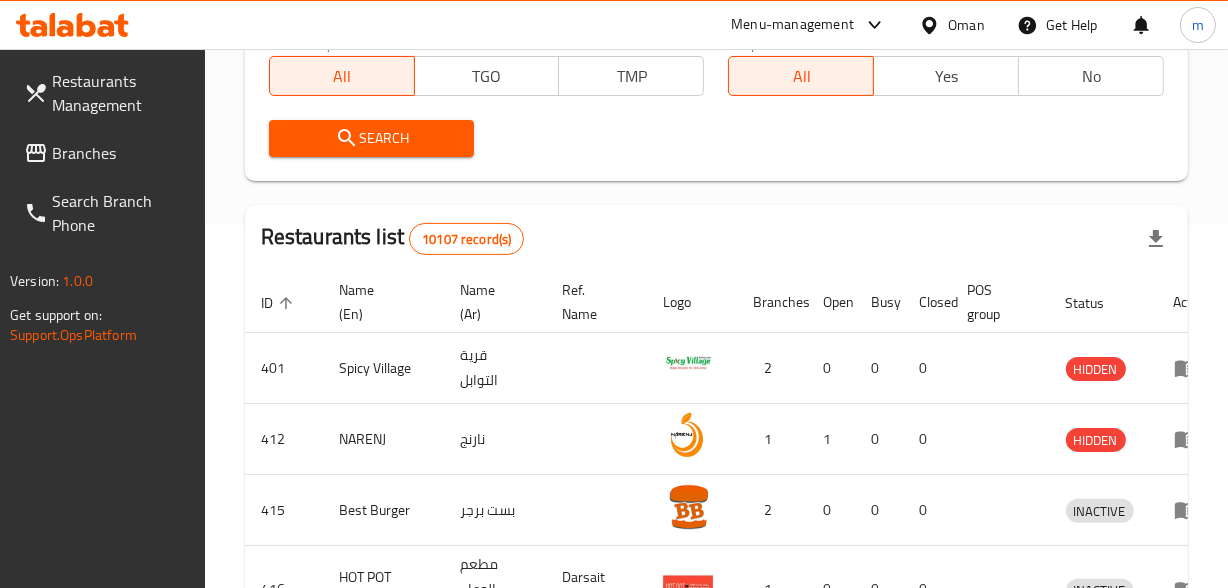 click on "Search" at bounding box center (372, 138) 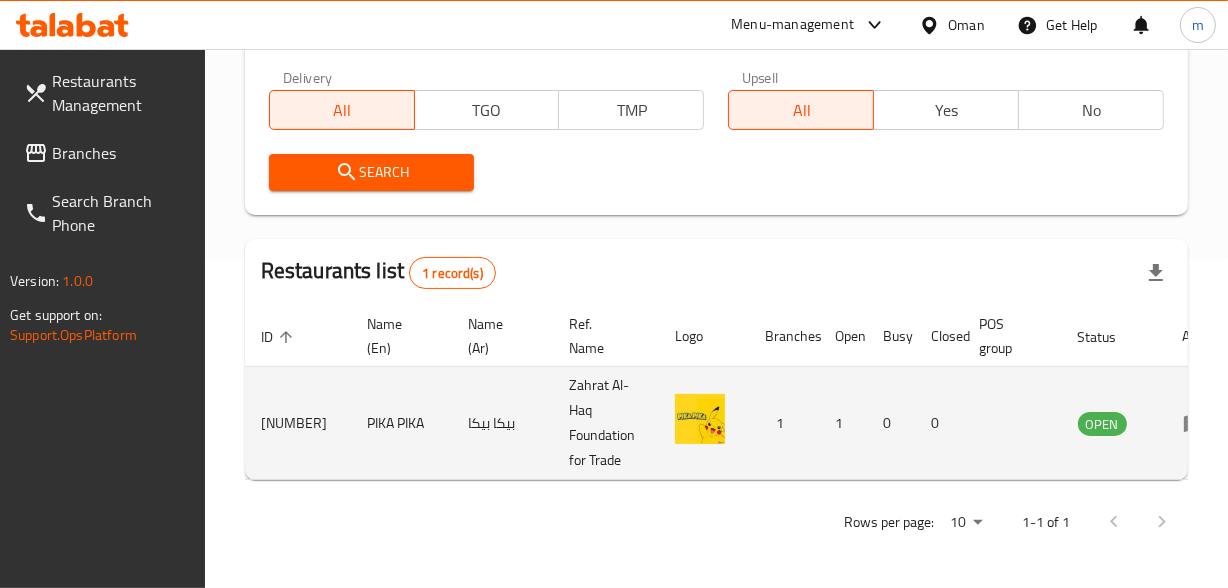 scroll, scrollTop: 343, scrollLeft: 0, axis: vertical 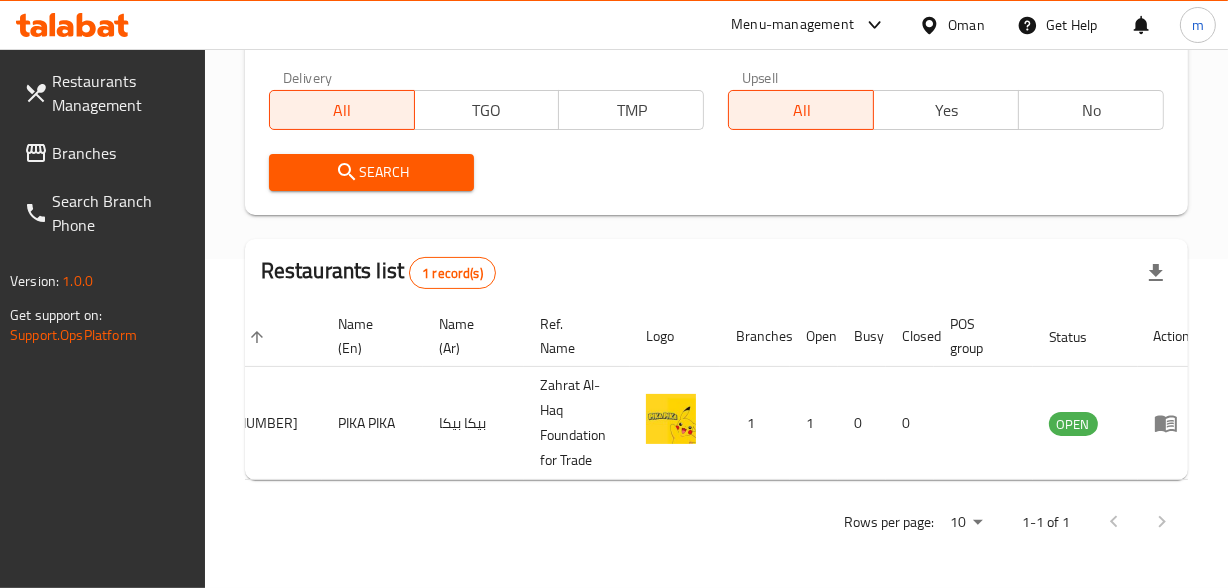 click on "Oman" at bounding box center (966, 25) 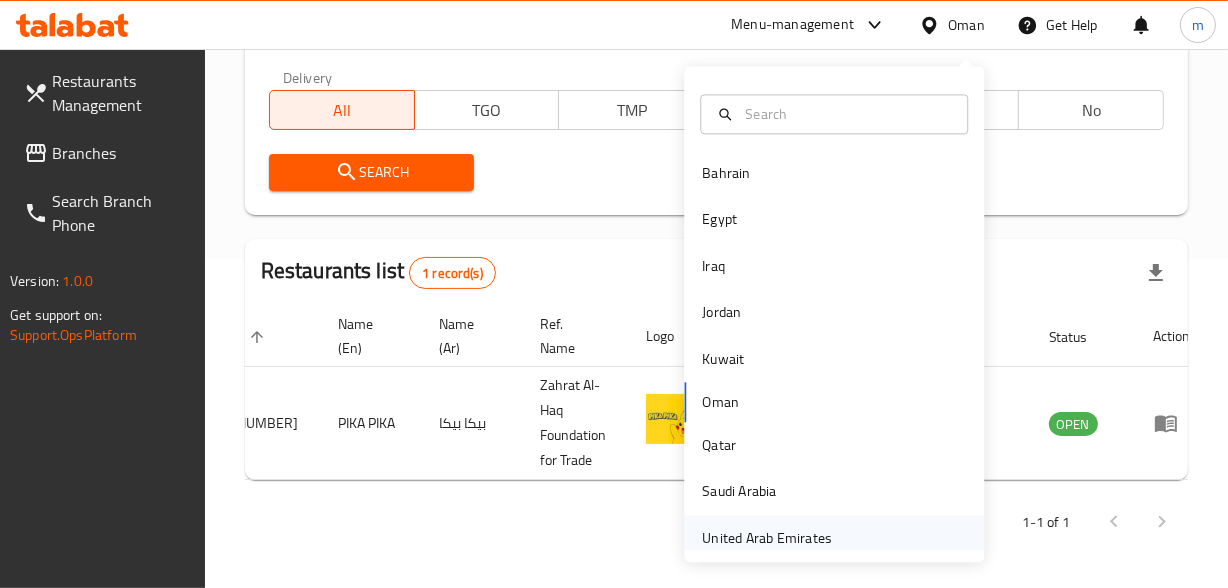 click on "United Arab Emirates" at bounding box center [767, 538] 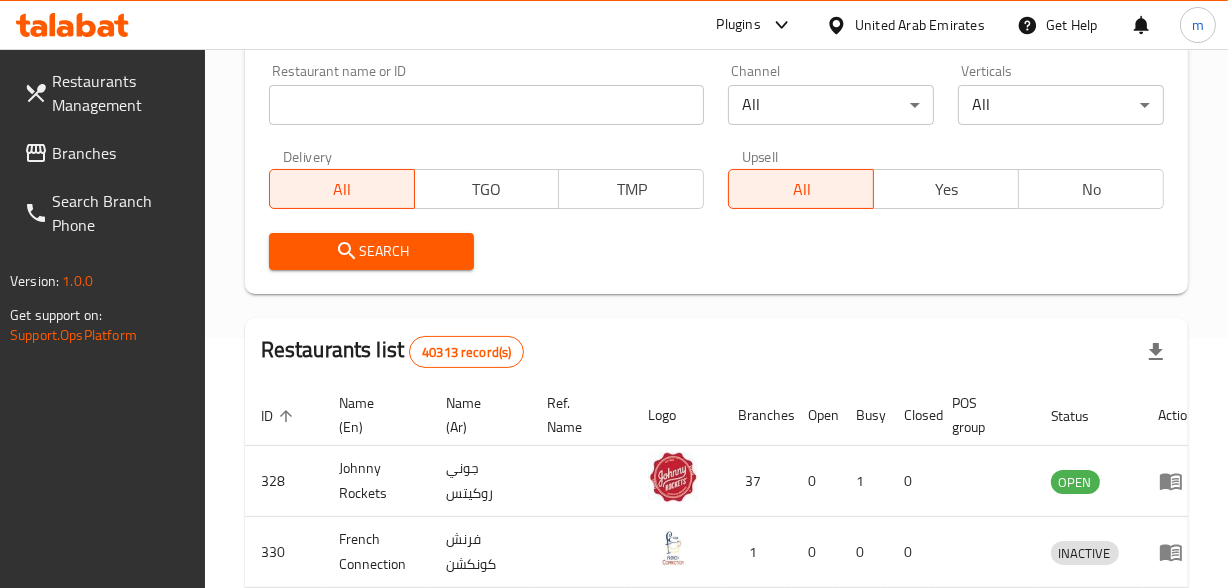 scroll, scrollTop: 343, scrollLeft: 0, axis: vertical 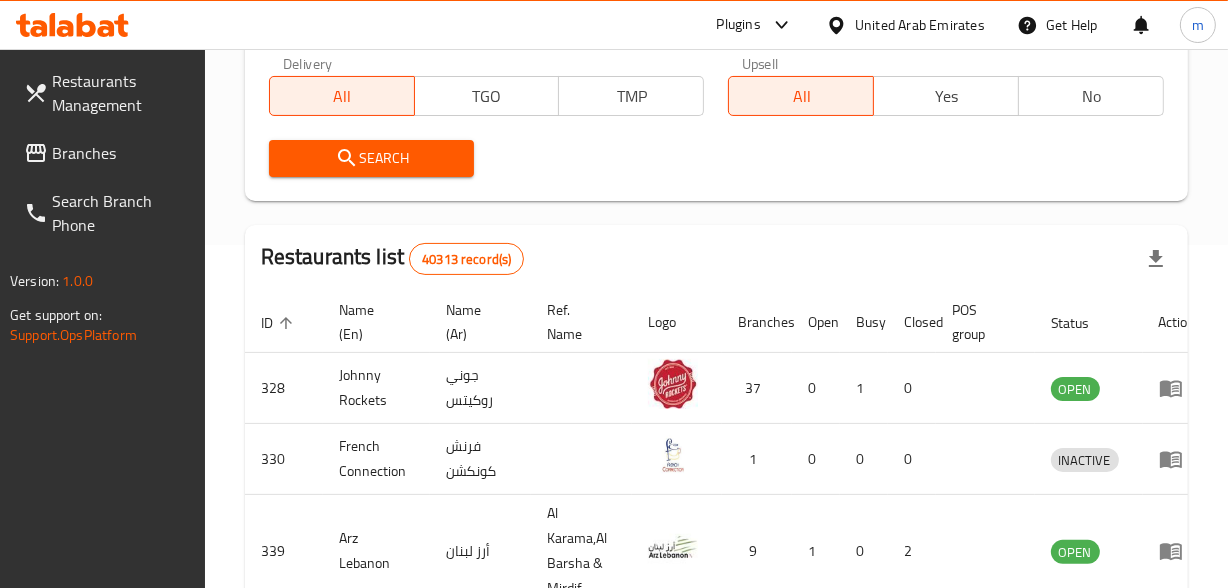 click on "Branches" at bounding box center (120, 153) 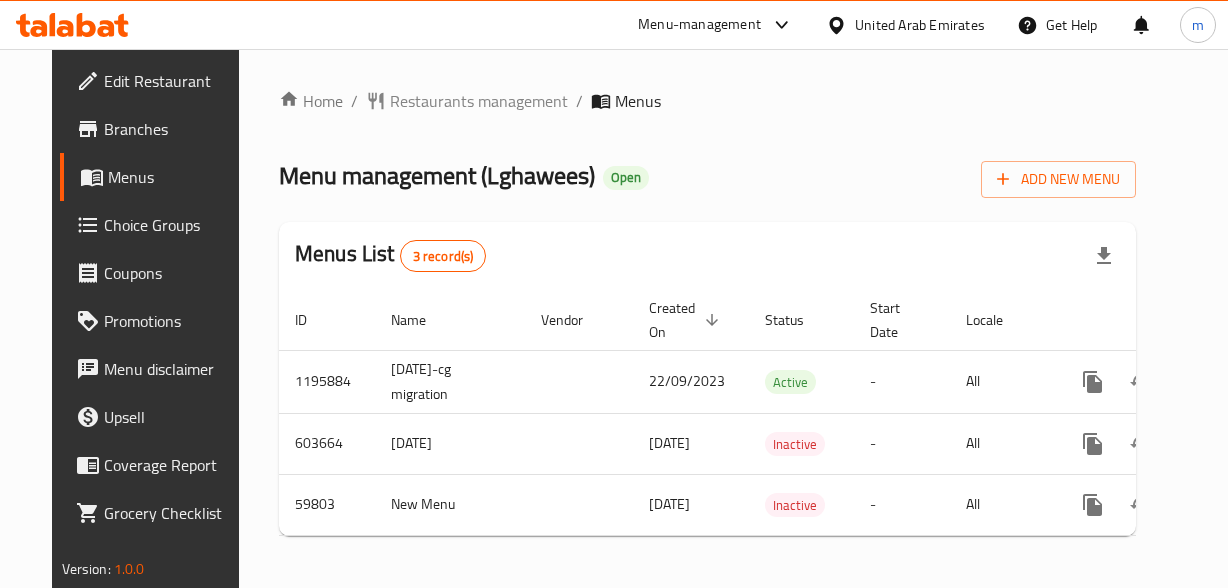 scroll, scrollTop: 0, scrollLeft: 0, axis: both 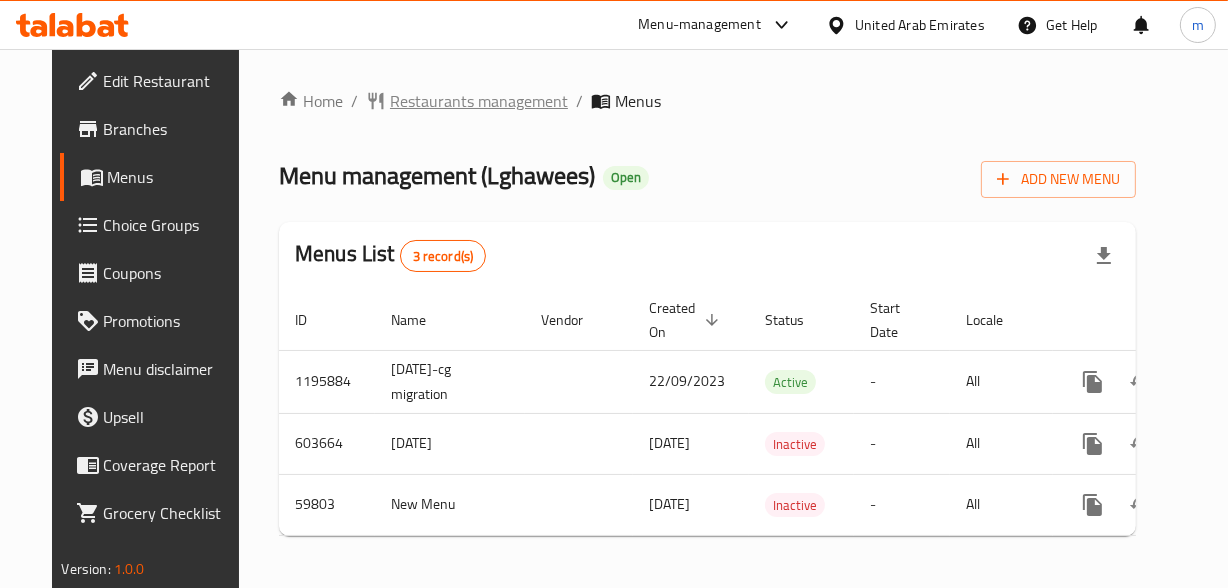 click on "Restaurants management" at bounding box center [479, 101] 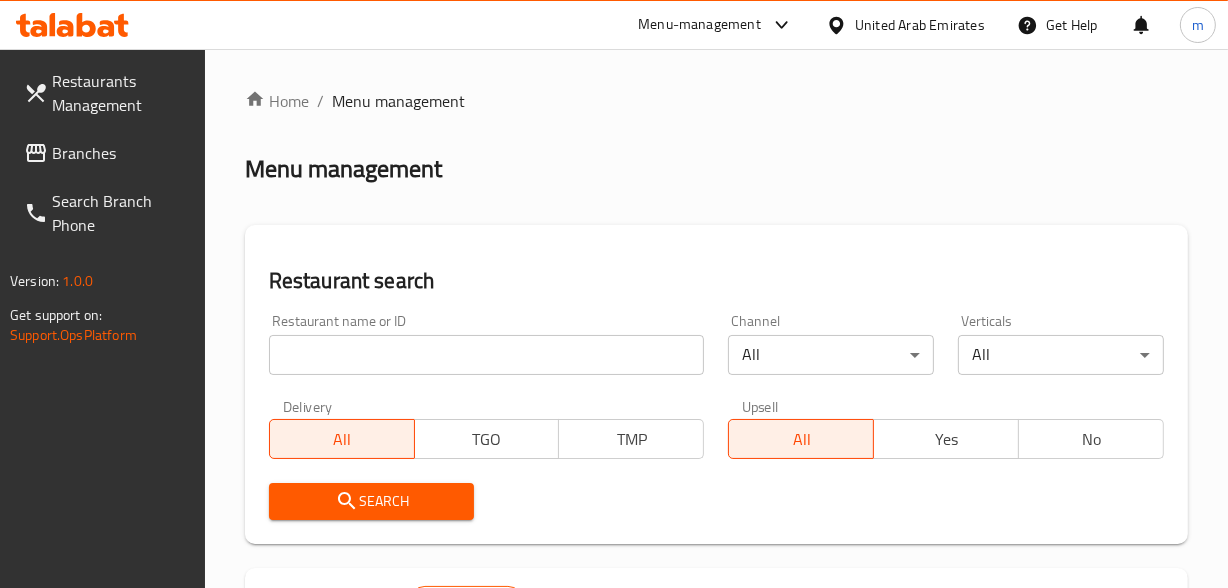 click at bounding box center [487, 355] 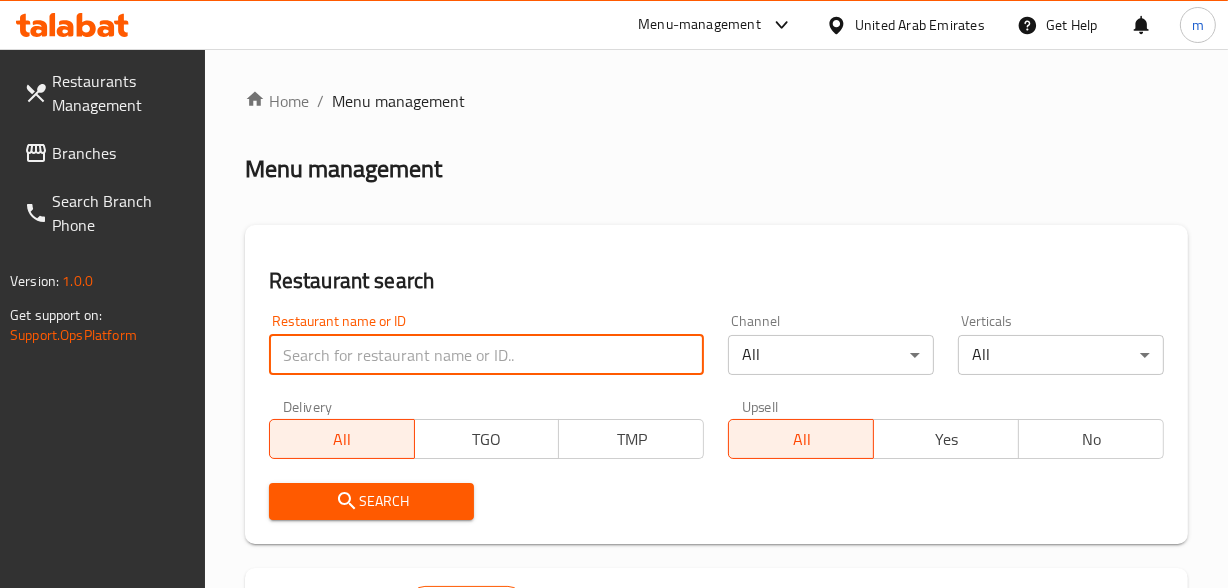 paste on "28910" 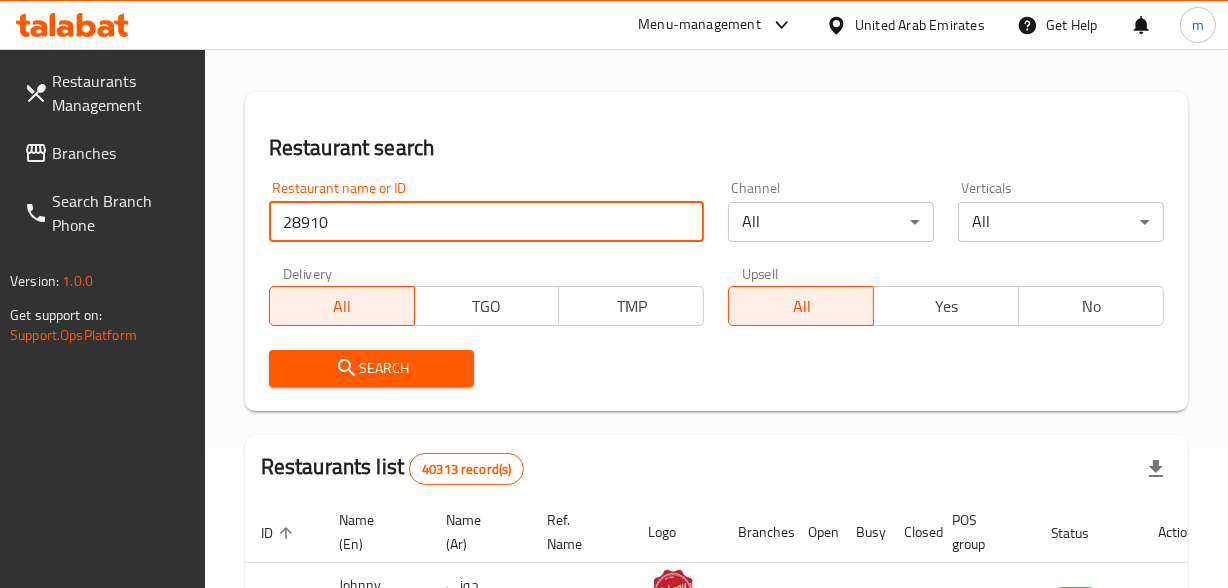 scroll, scrollTop: 272, scrollLeft: 0, axis: vertical 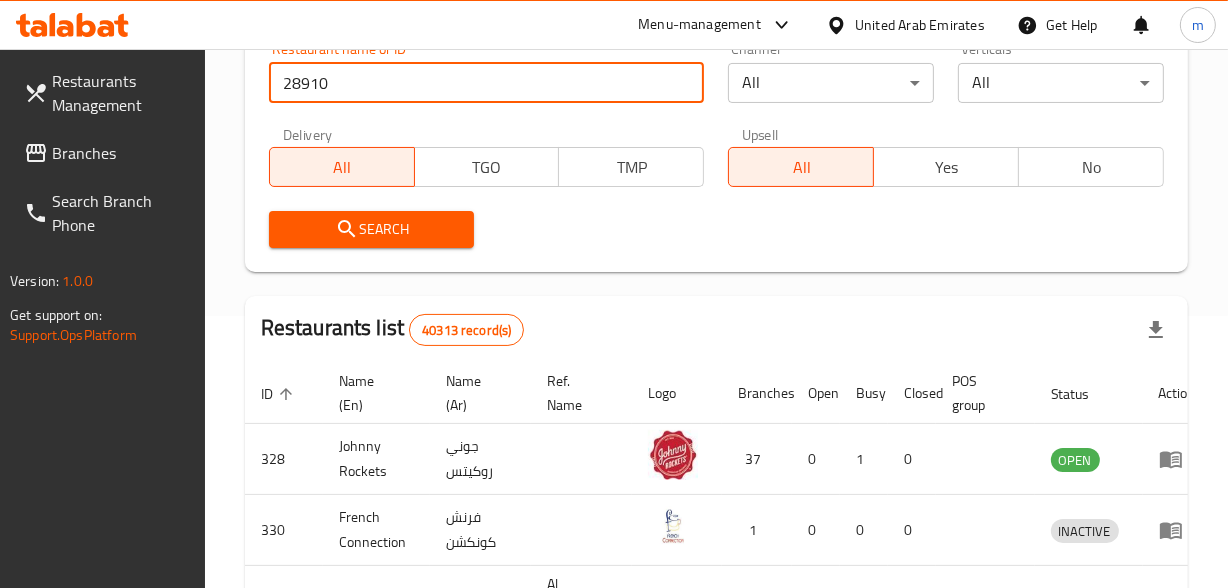 type on "28910" 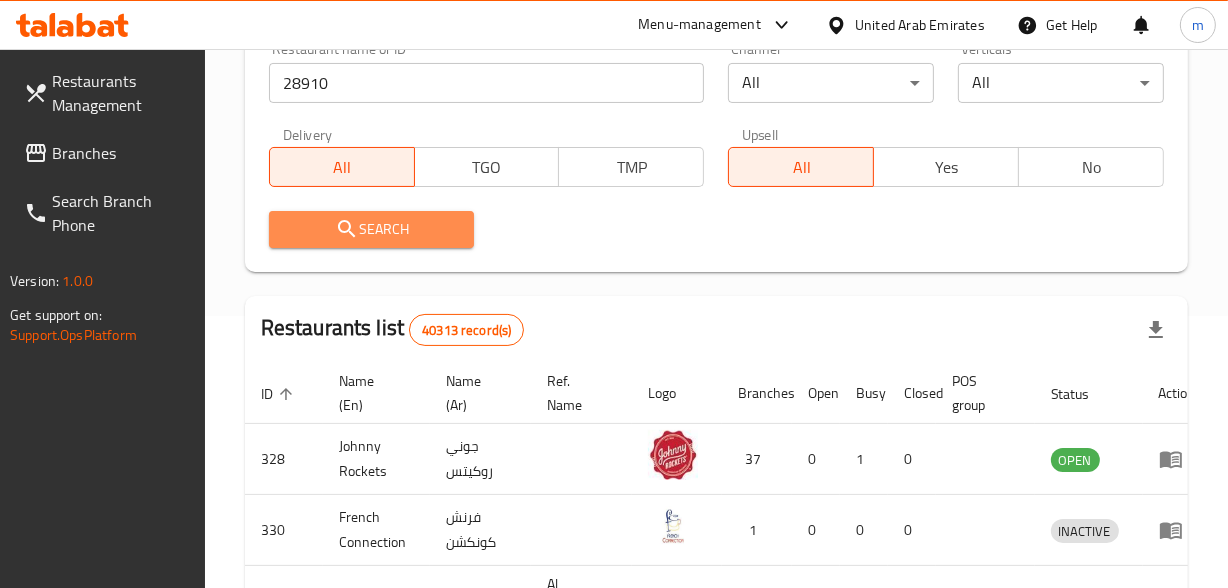 click on "Search" at bounding box center [372, 229] 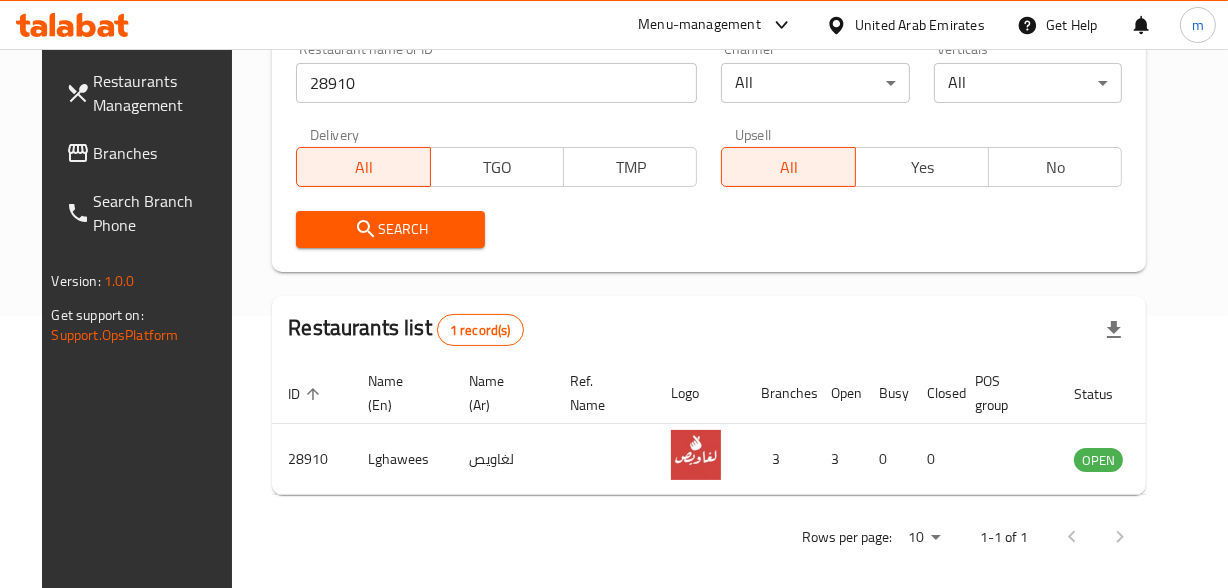 scroll, scrollTop: 0, scrollLeft: 16, axis: horizontal 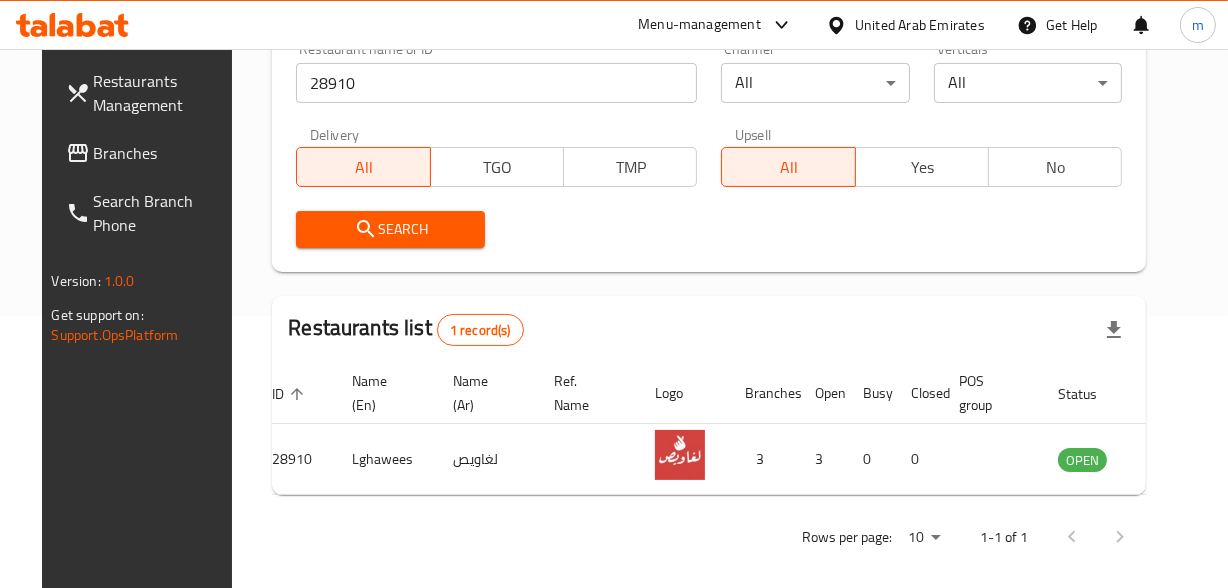 drag, startPoint x: 59, startPoint y: 161, endPoint x: 299, endPoint y: 265, distance: 261.5645 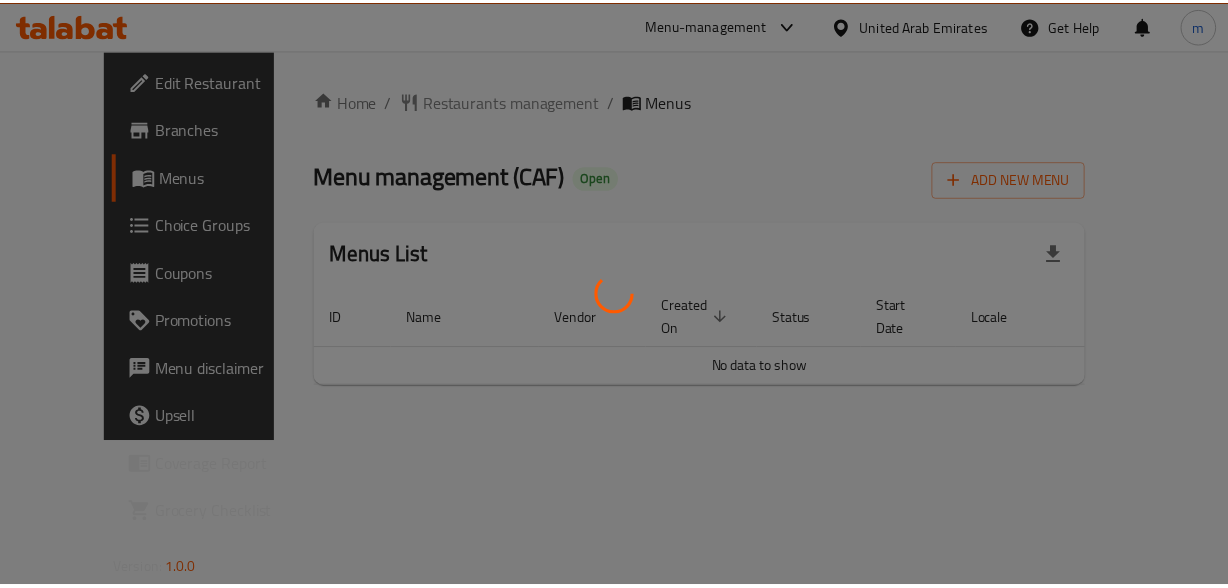 scroll, scrollTop: 0, scrollLeft: 0, axis: both 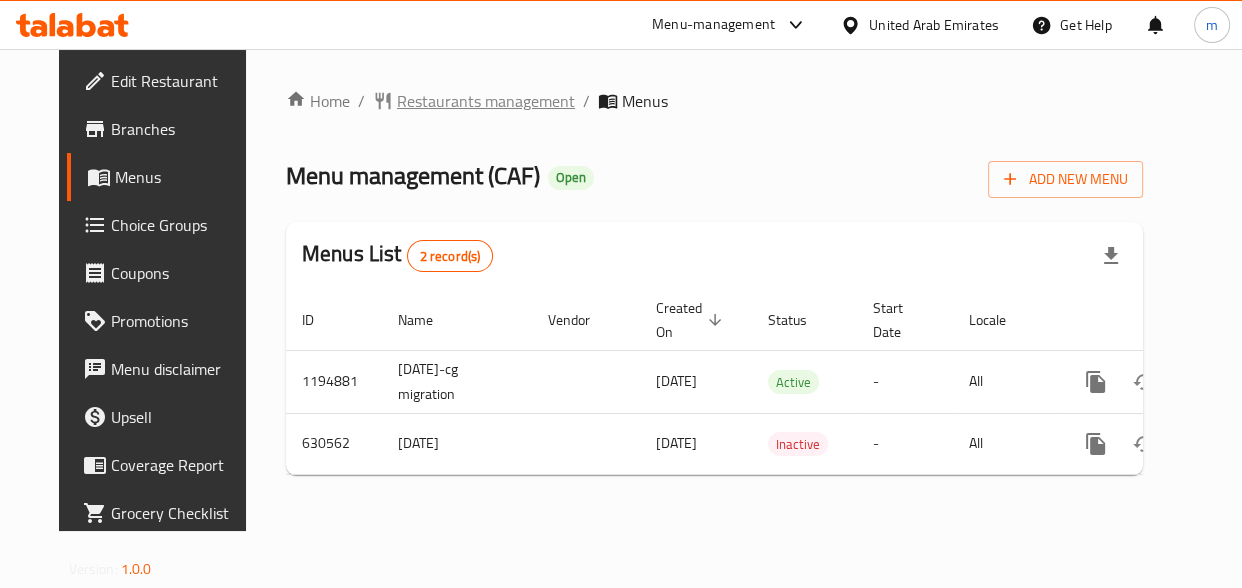 click on "Restaurants management" at bounding box center (486, 101) 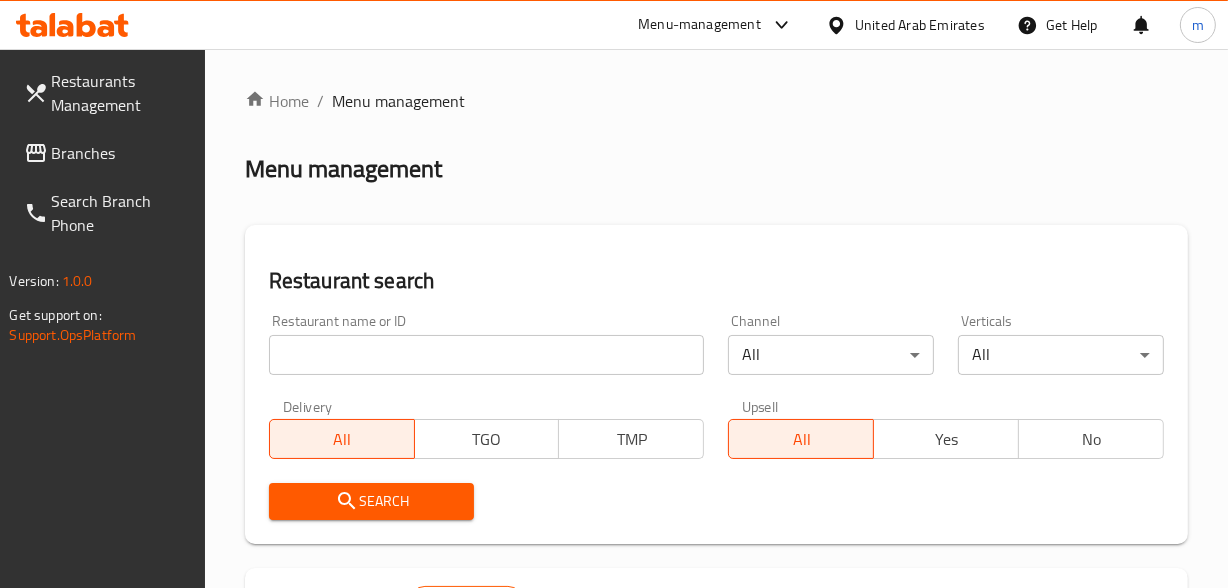 click at bounding box center (614, 294) 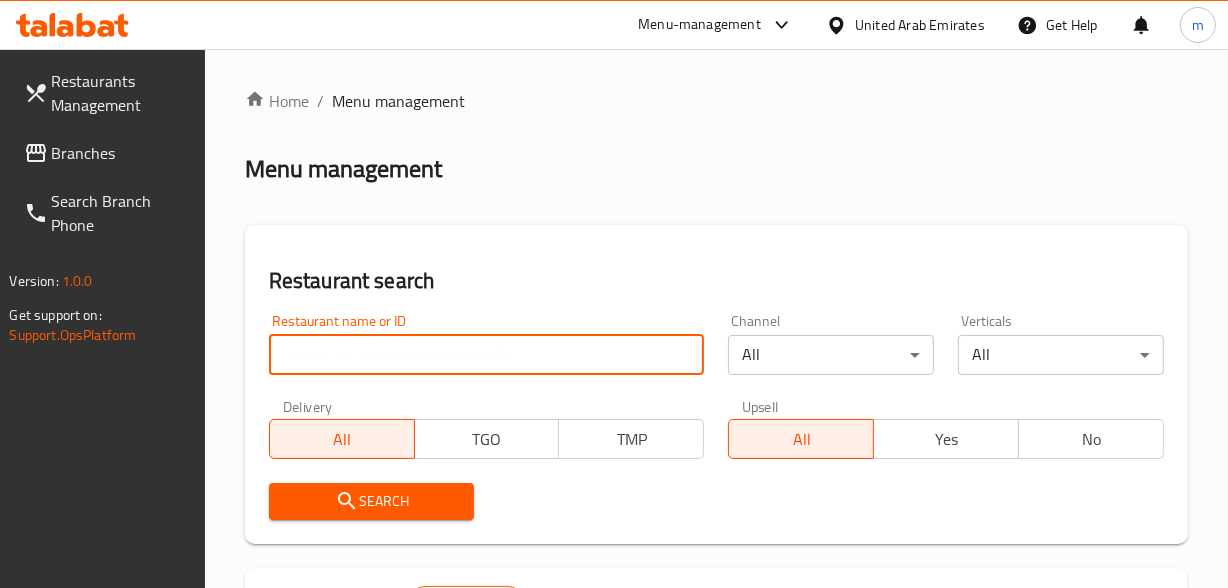 paste on "639589" 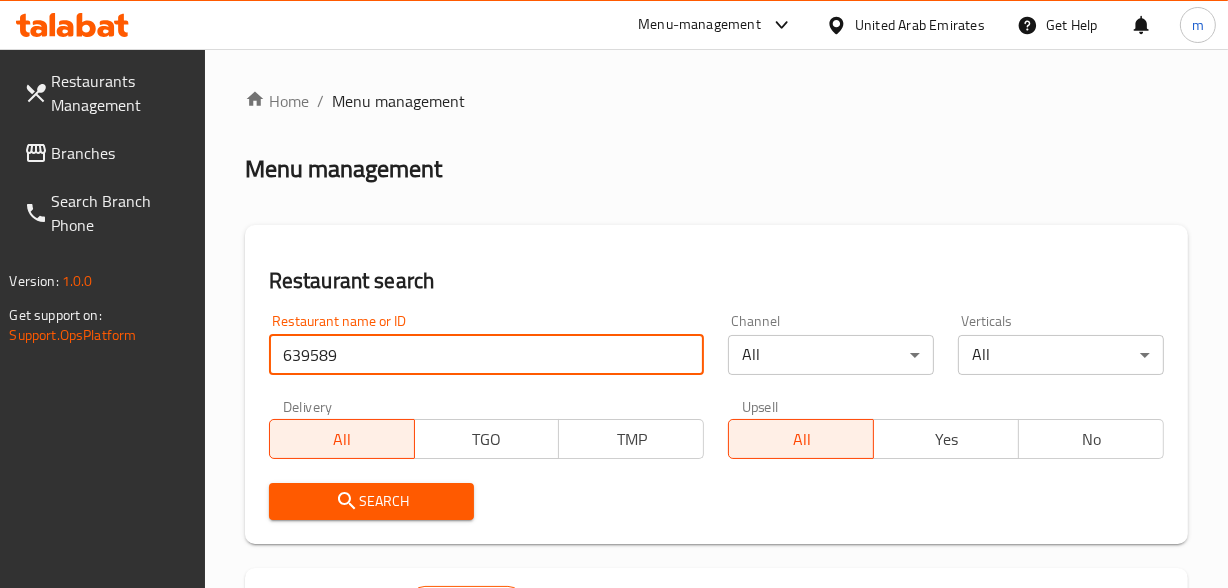 type on "639589" 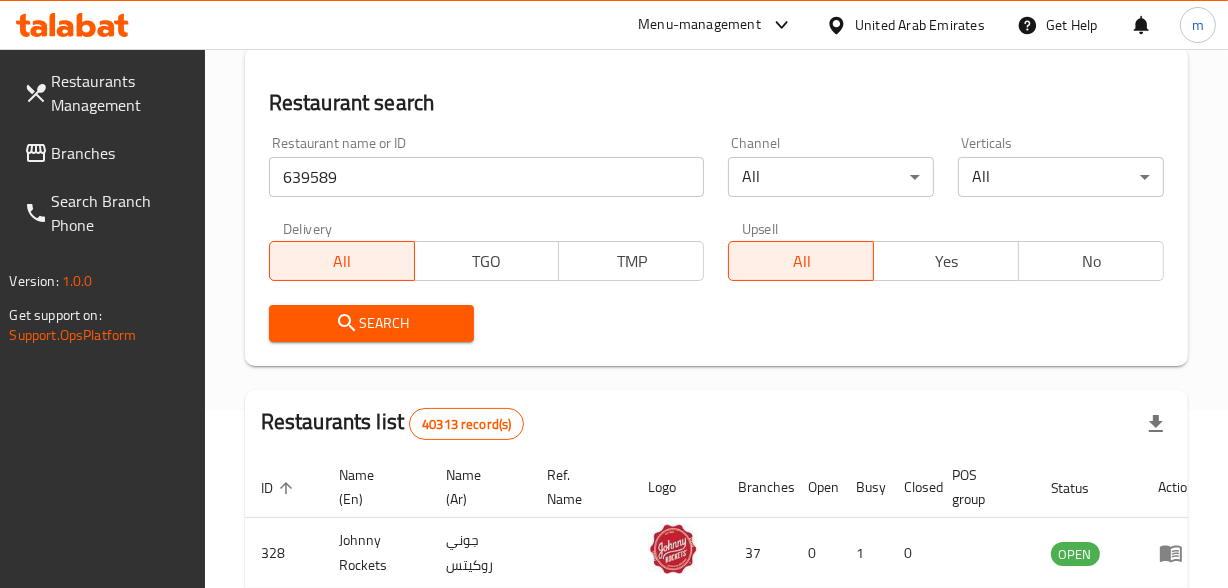 scroll, scrollTop: 181, scrollLeft: 0, axis: vertical 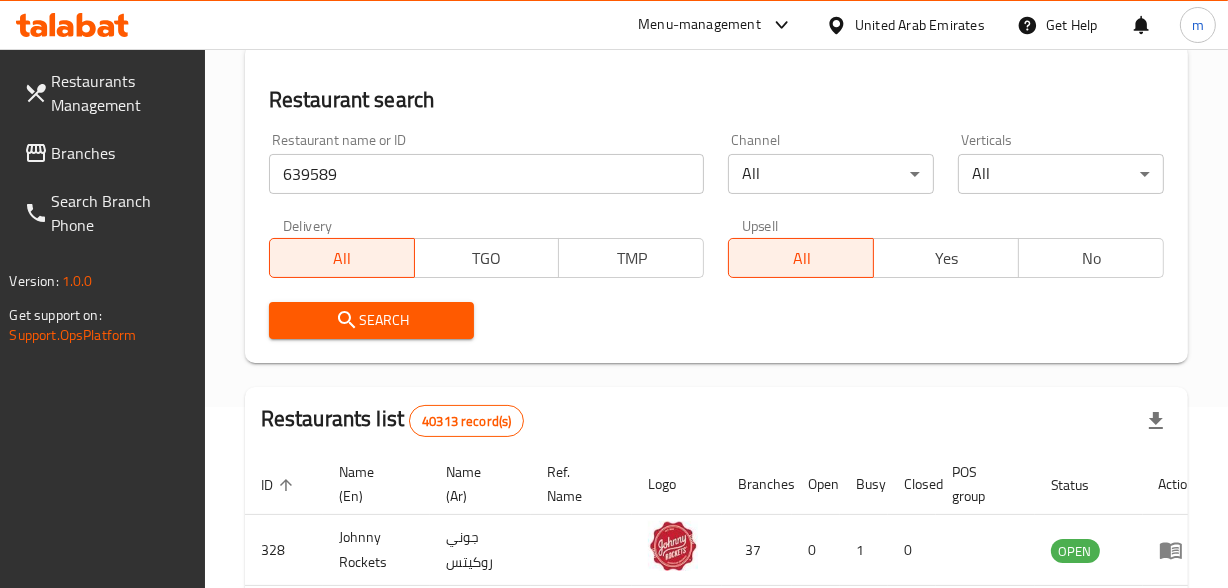 click on "Search" at bounding box center [372, 320] 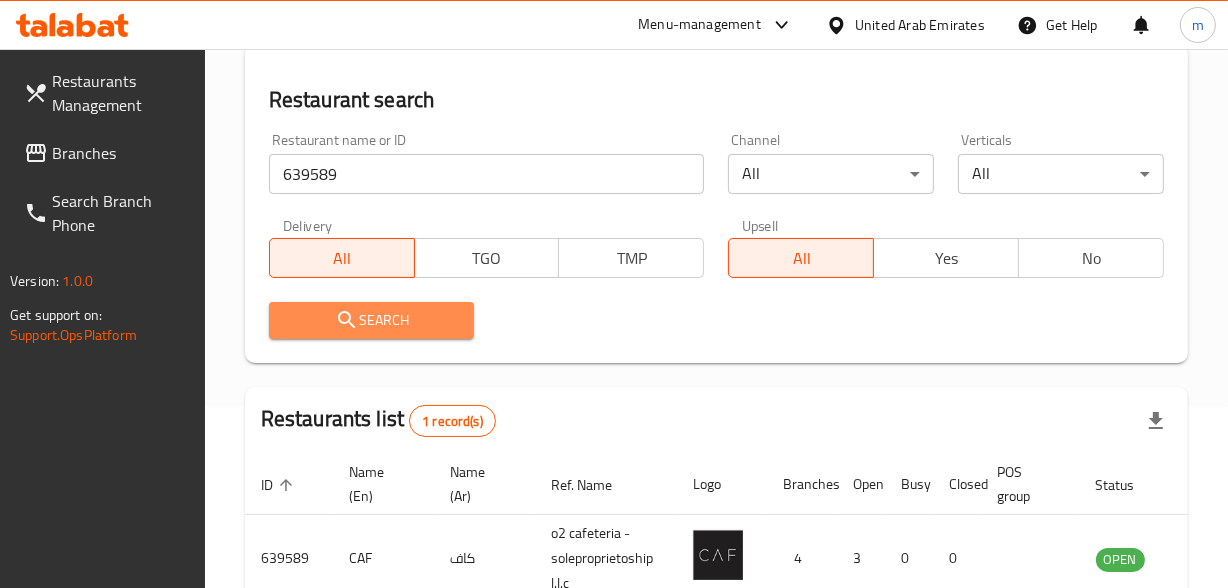 click on "Search" at bounding box center [372, 320] 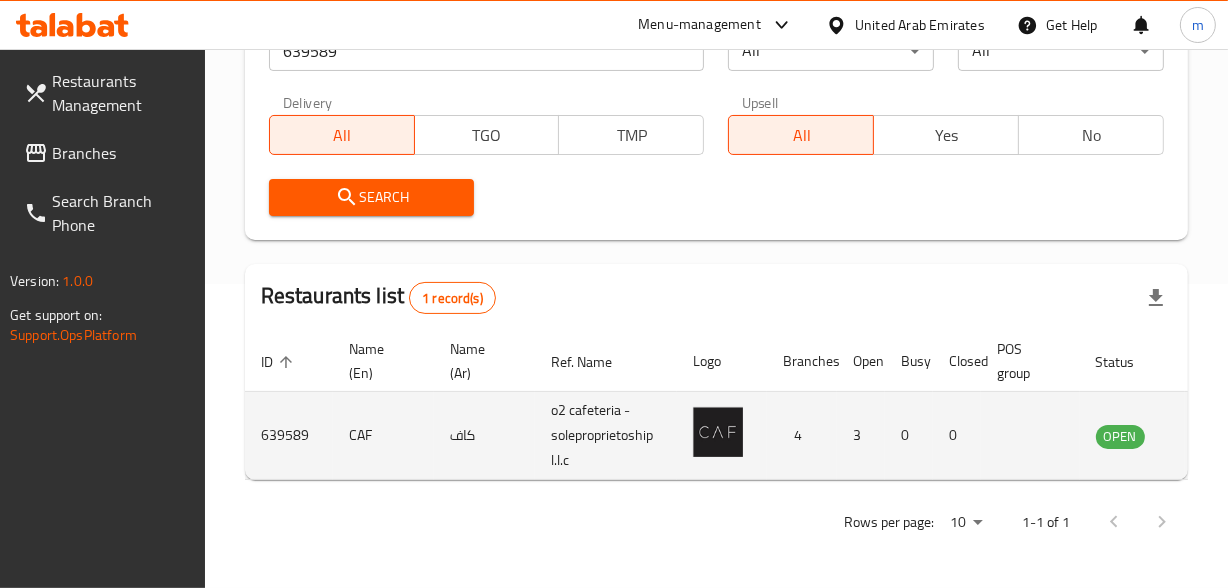 scroll, scrollTop: 318, scrollLeft: 0, axis: vertical 